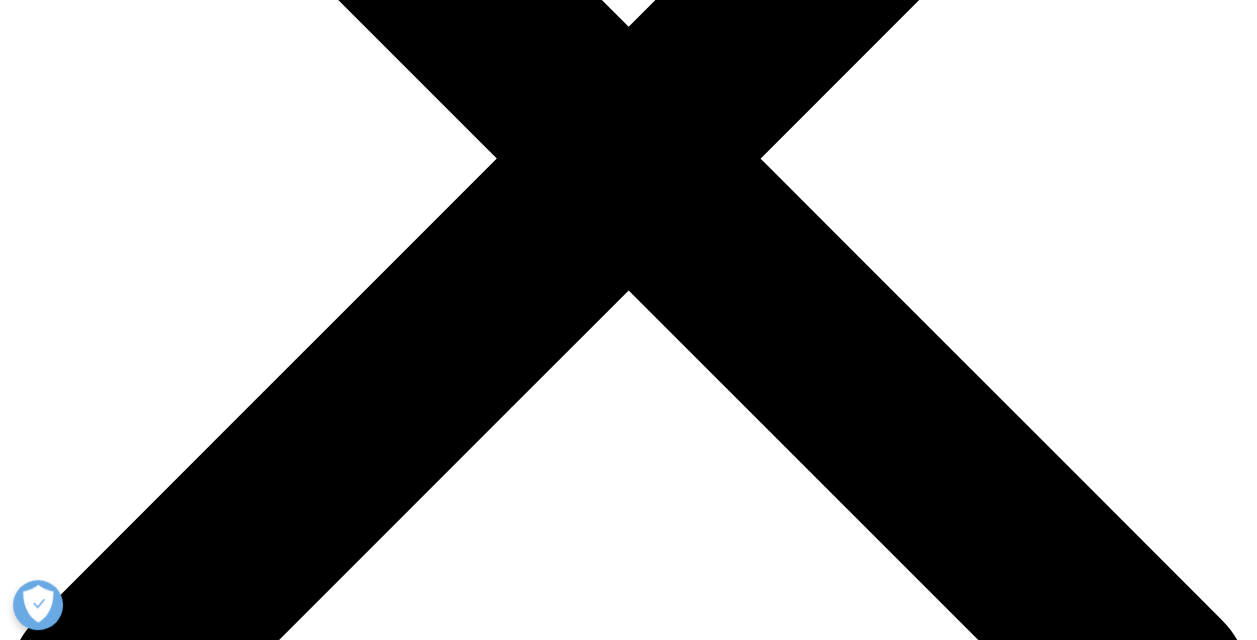 scroll, scrollTop: 0, scrollLeft: 0, axis: both 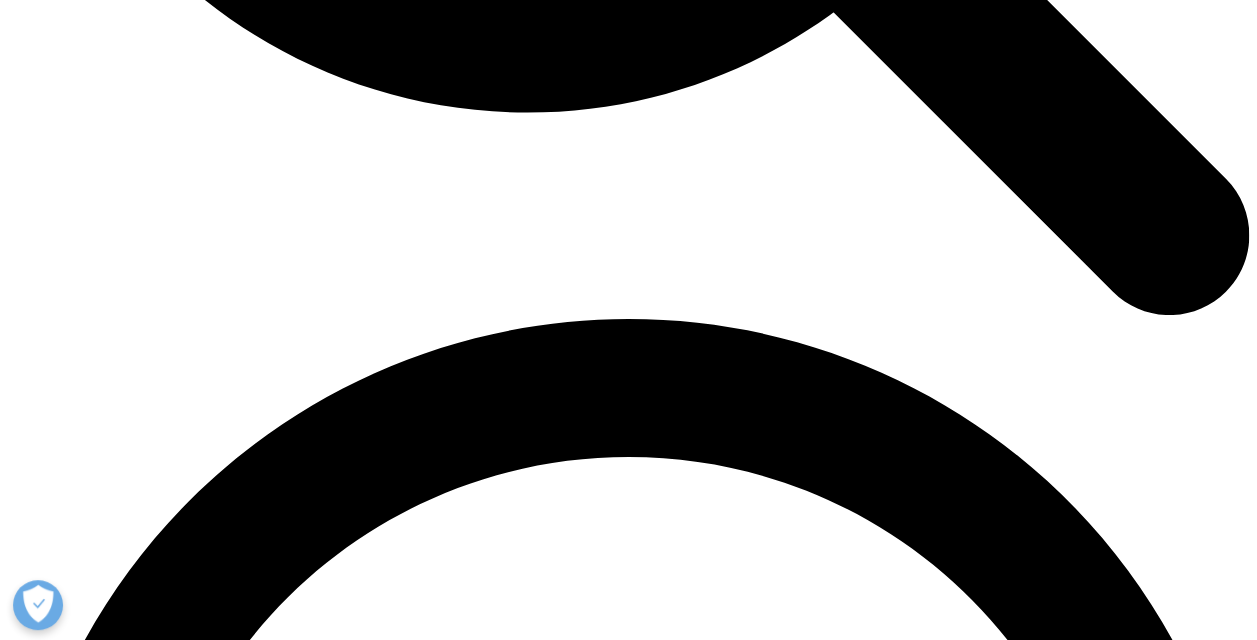 click on "Self Service" at bounding box center (406, 23121) 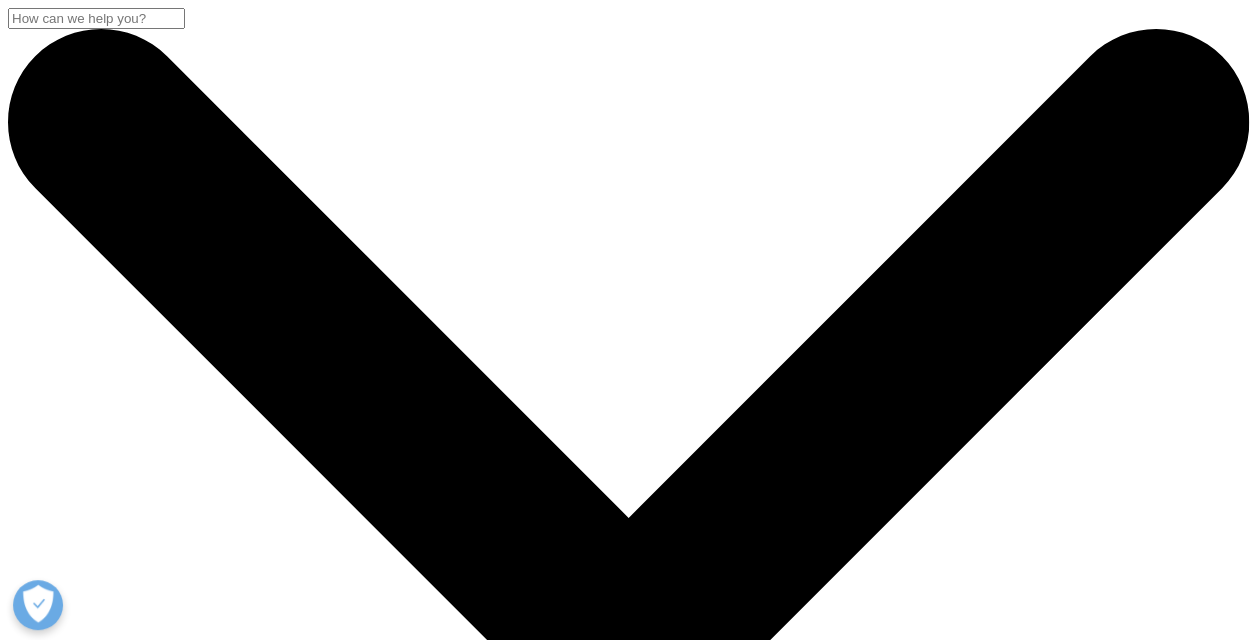 scroll, scrollTop: 120, scrollLeft: 0, axis: vertical 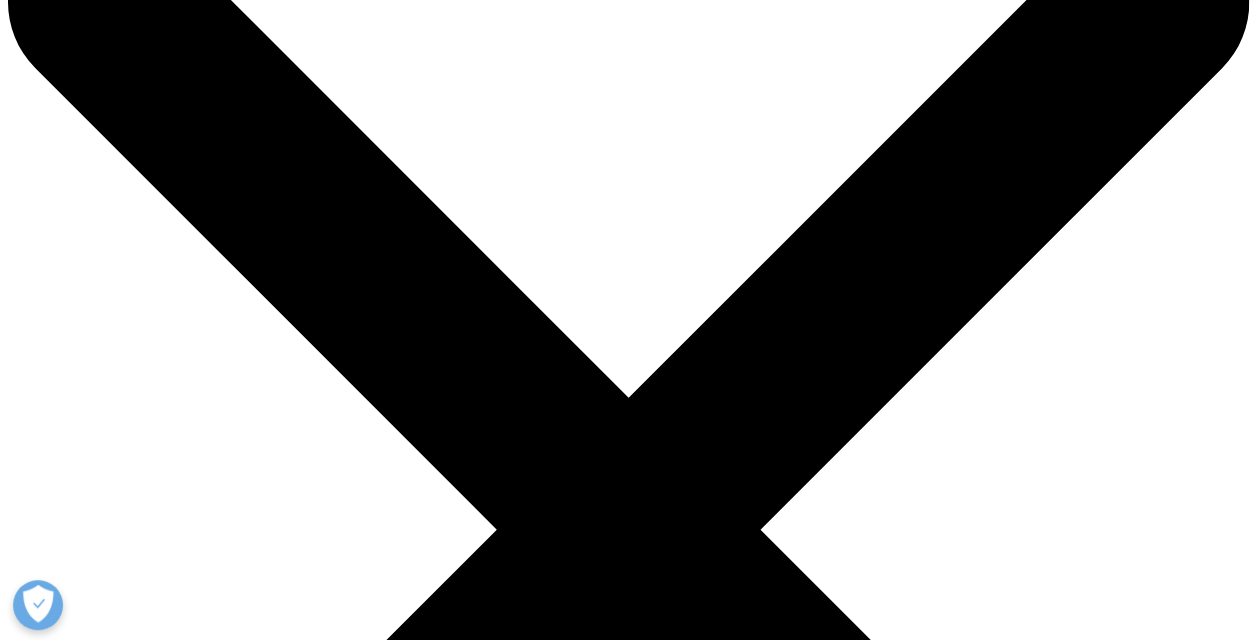 click on "Elevate the quality of all study types" at bounding box center [-1762, 24043] 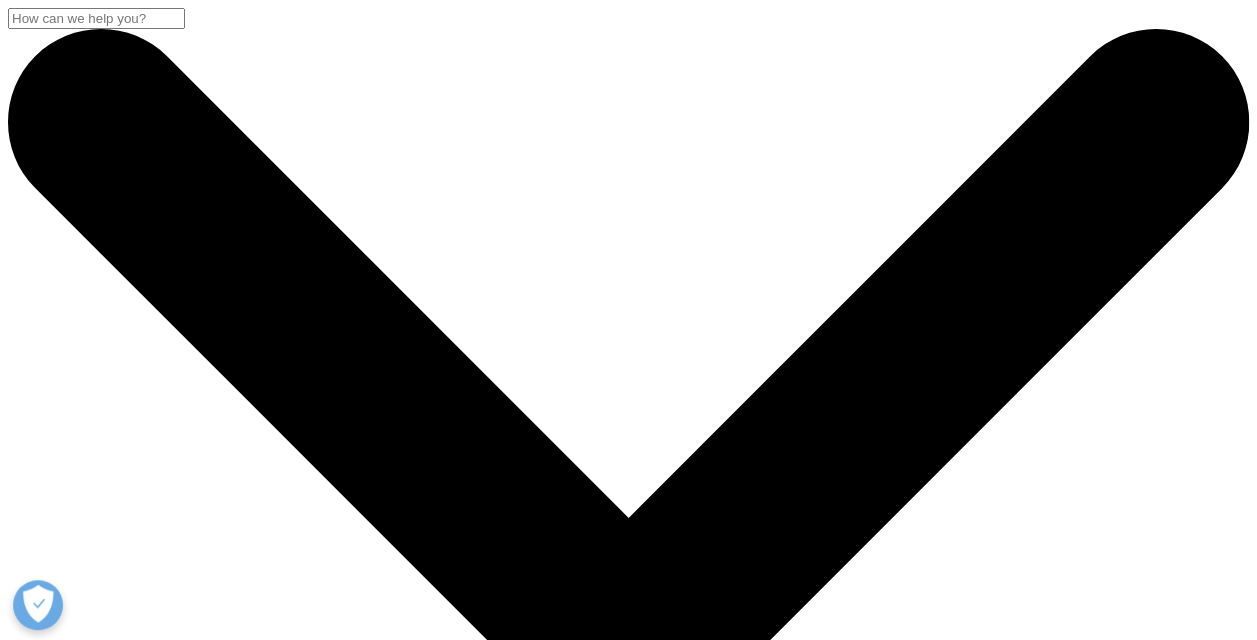 click 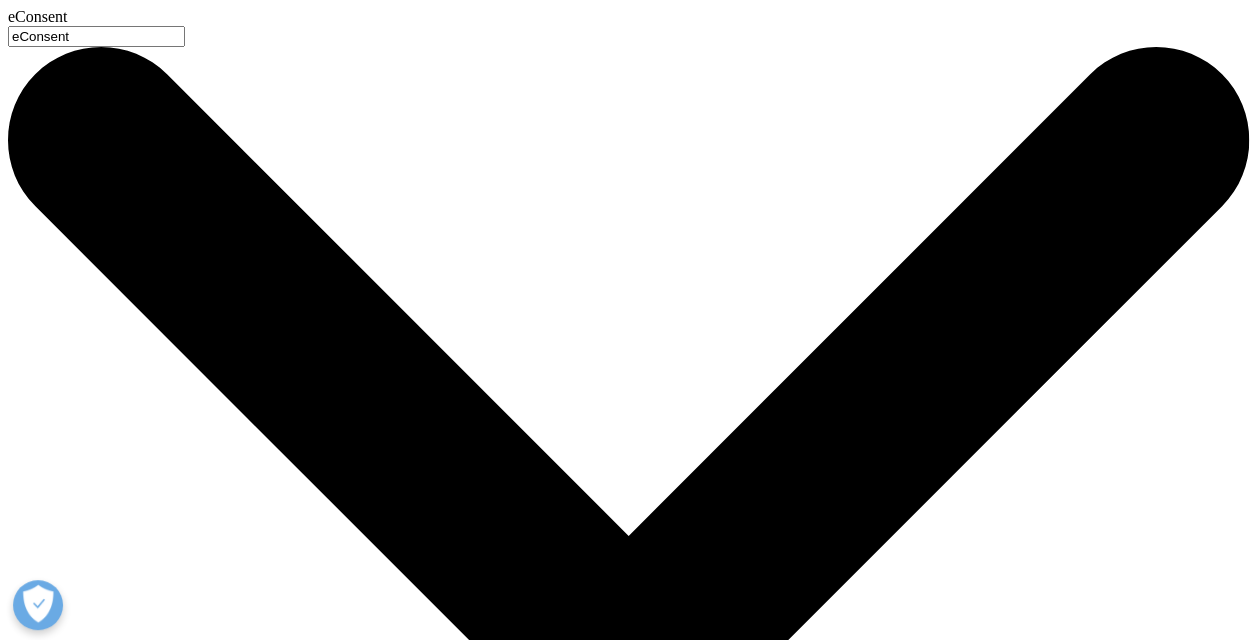 type on "eConsent" 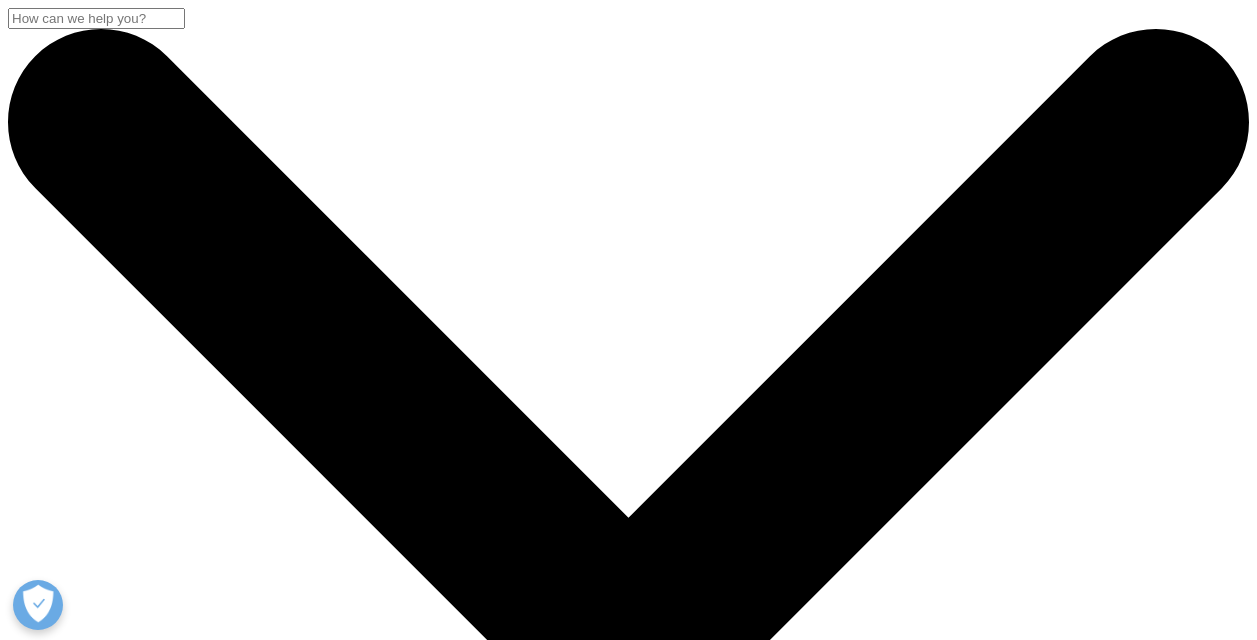 scroll, scrollTop: 254, scrollLeft: 0, axis: vertical 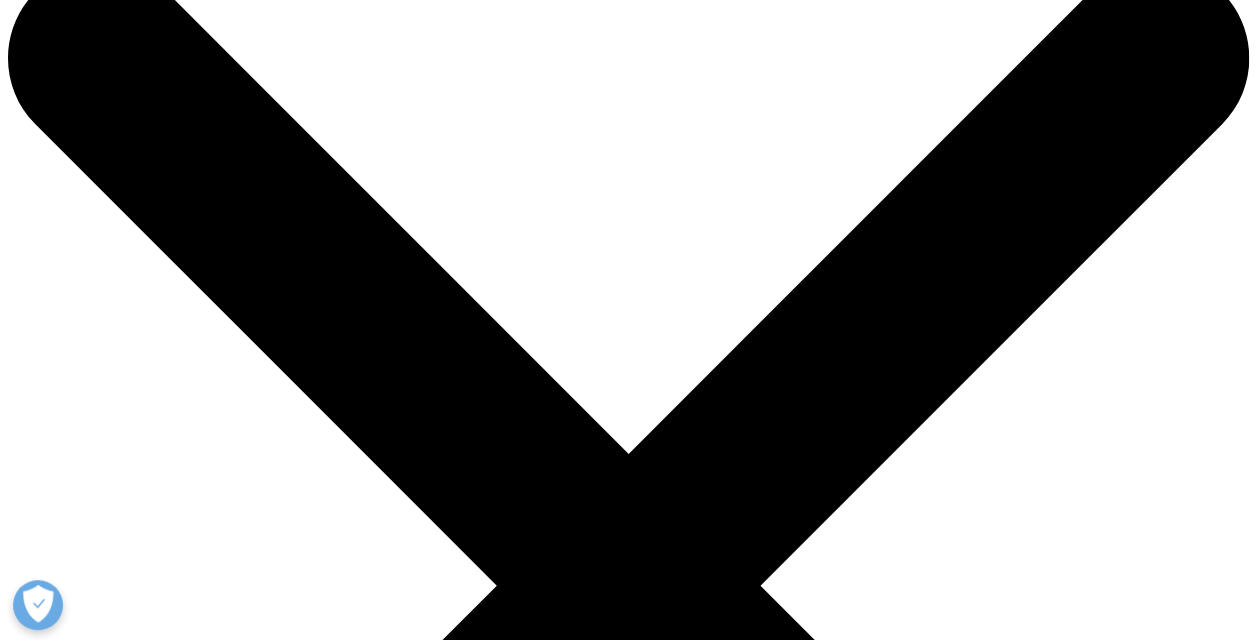 drag, startPoint x: 193, startPoint y: 12, endPoint x: 77, endPoint y: 236, distance: 252.25385 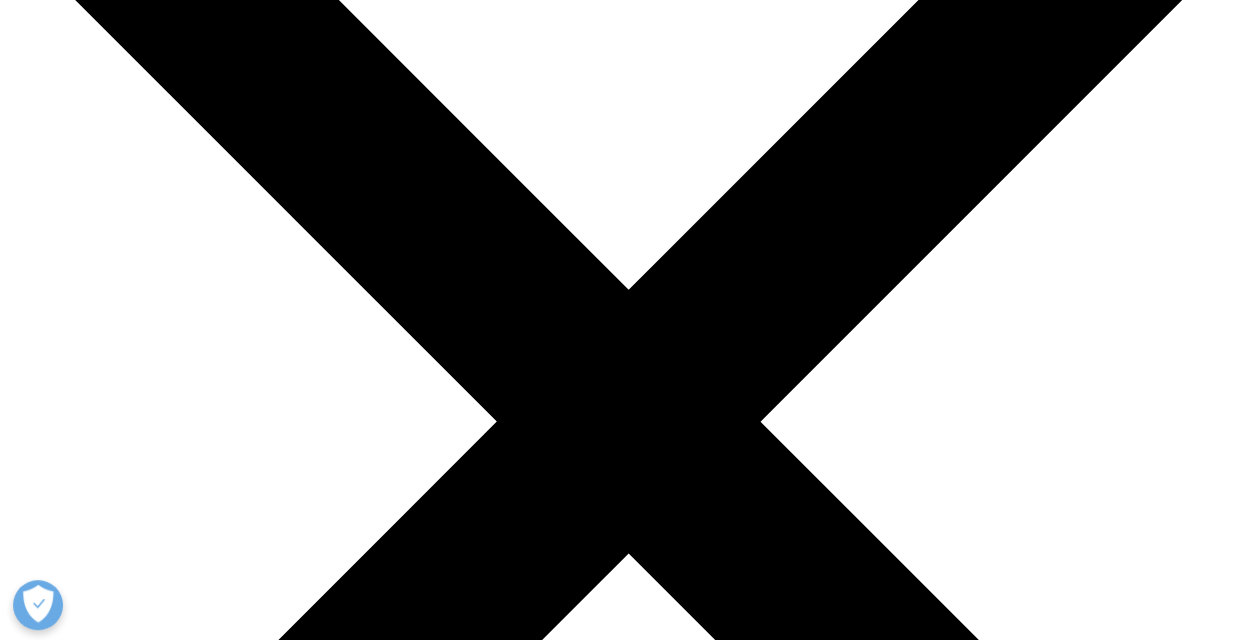 scroll, scrollTop: 234, scrollLeft: 0, axis: vertical 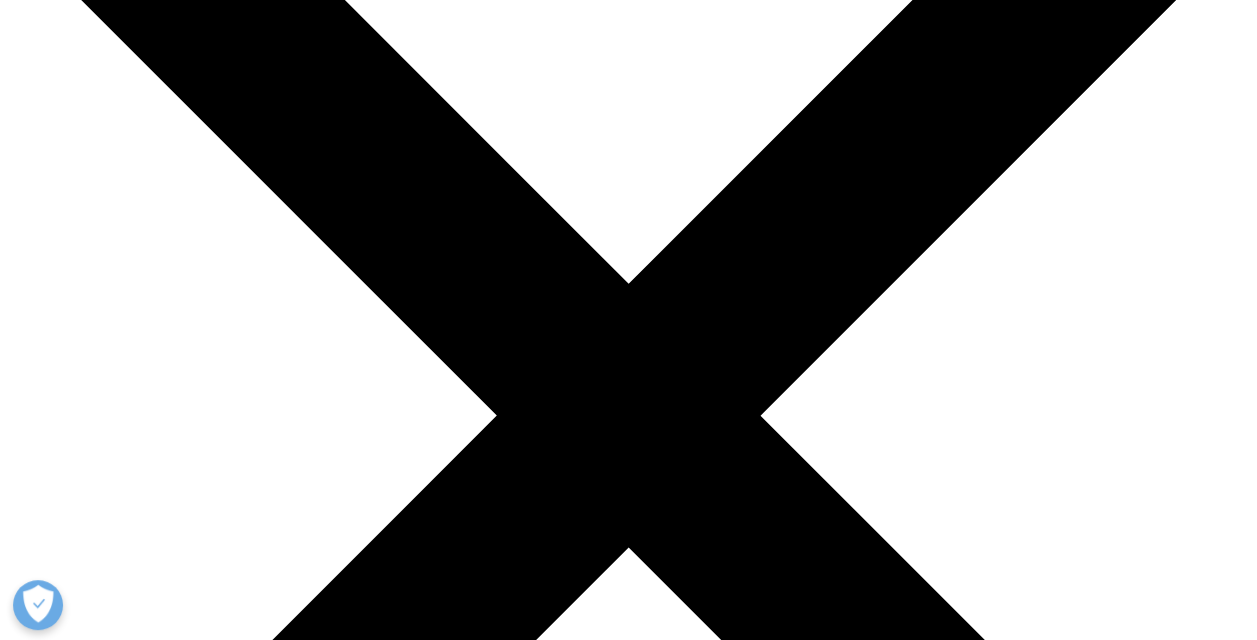 drag, startPoint x: 190, startPoint y: 87, endPoint x: 12, endPoint y: 52, distance: 181.40839 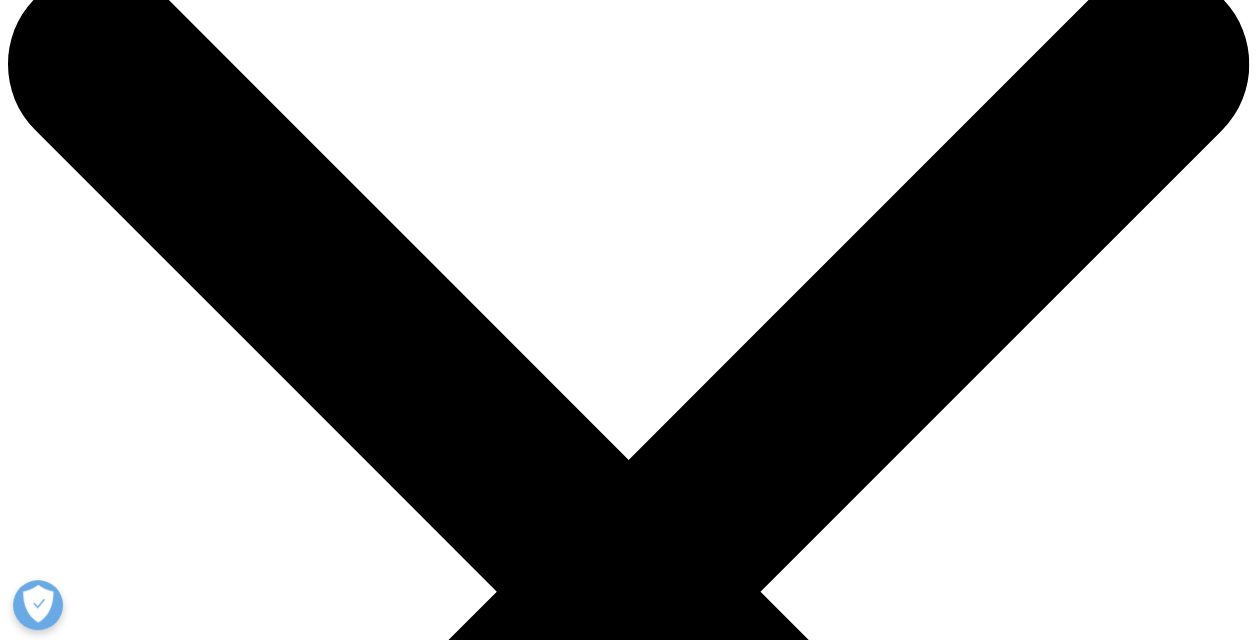 scroll, scrollTop: 55, scrollLeft: 0, axis: vertical 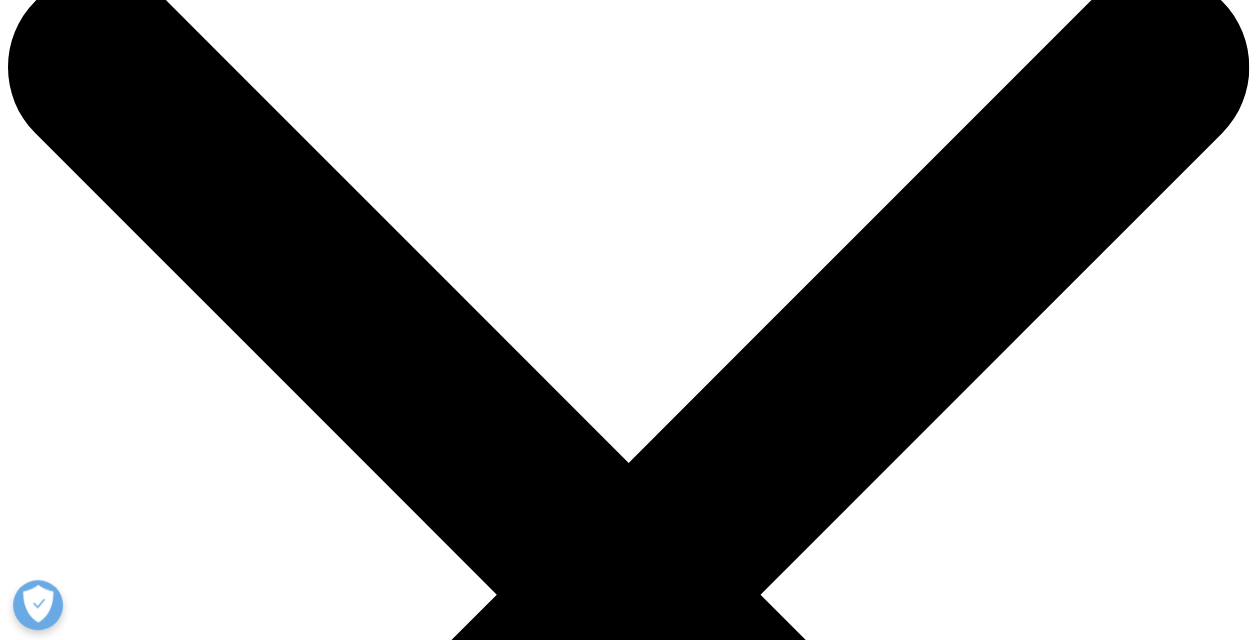 drag, startPoint x: 208, startPoint y: 264, endPoint x: -4, endPoint y: 237, distance: 213.71242 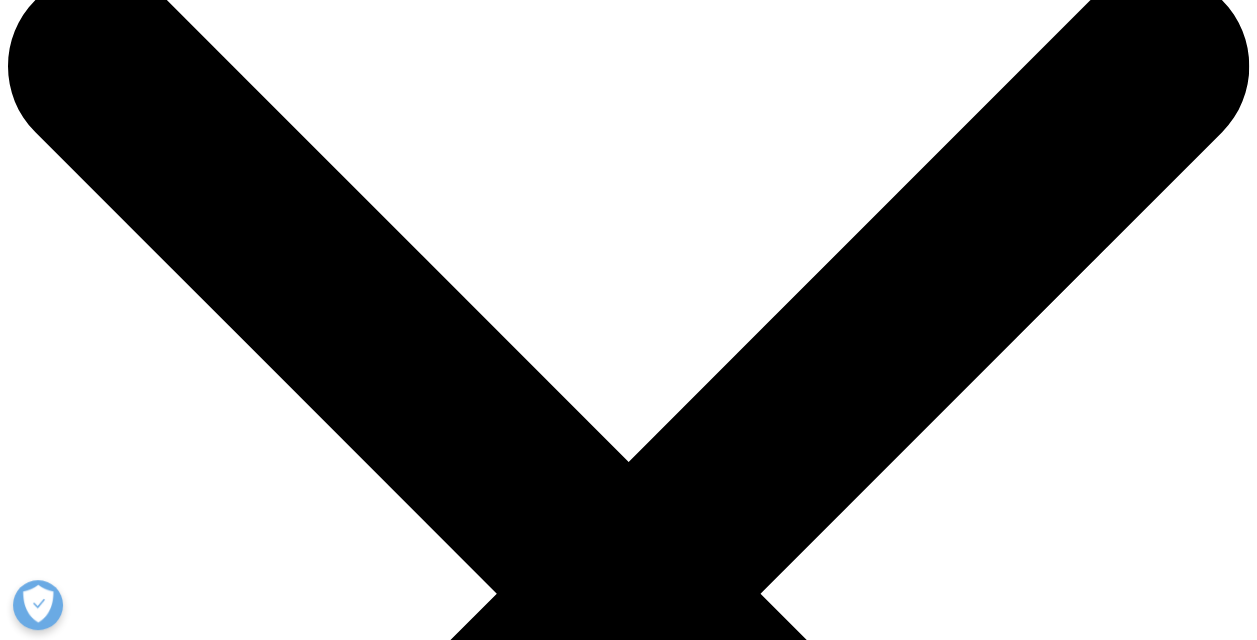 scroll, scrollTop: 0, scrollLeft: 0, axis: both 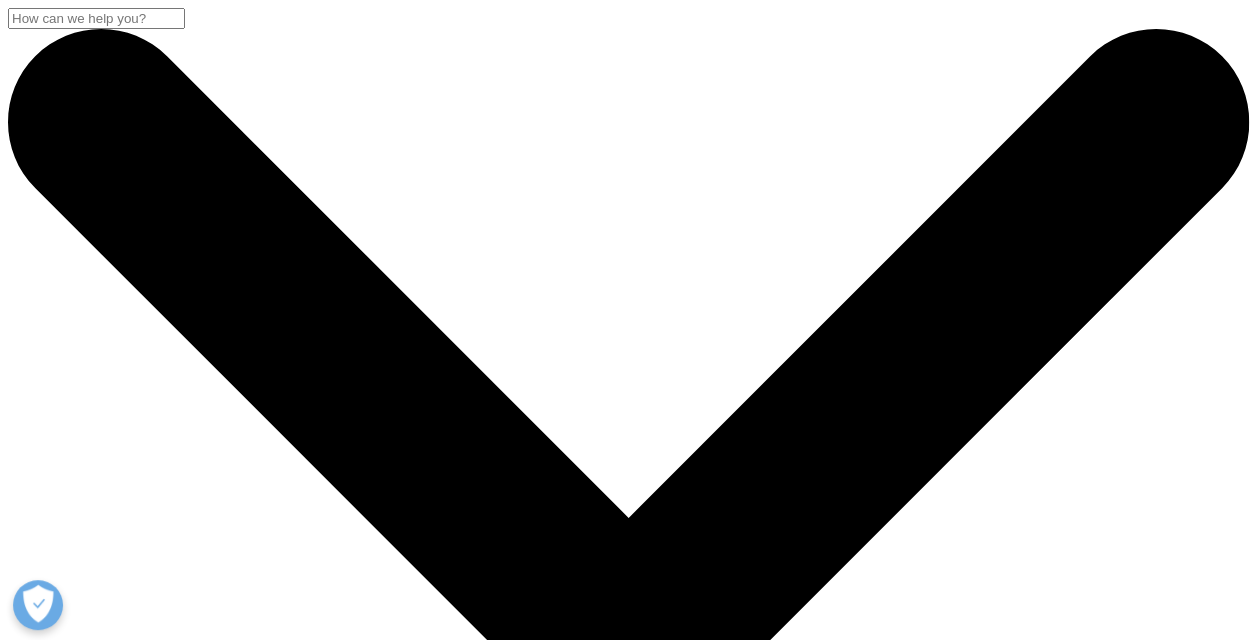 drag, startPoint x: 217, startPoint y: 304, endPoint x: -4, endPoint y: 250, distance: 227.50165 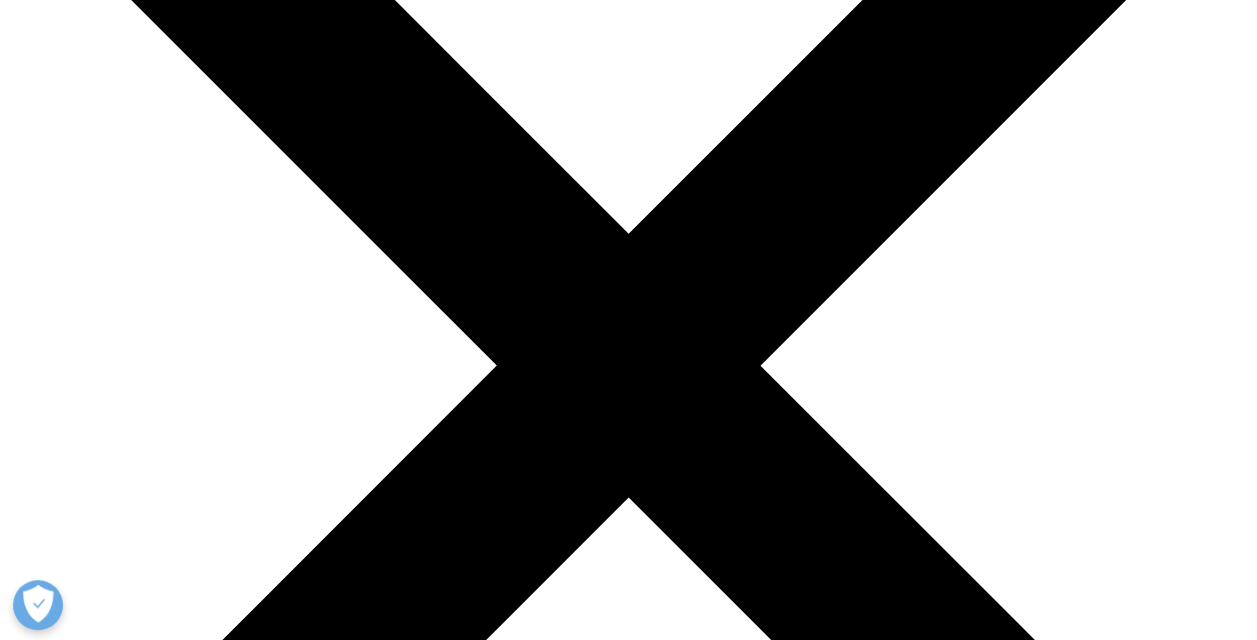 scroll, scrollTop: 300, scrollLeft: 0, axis: vertical 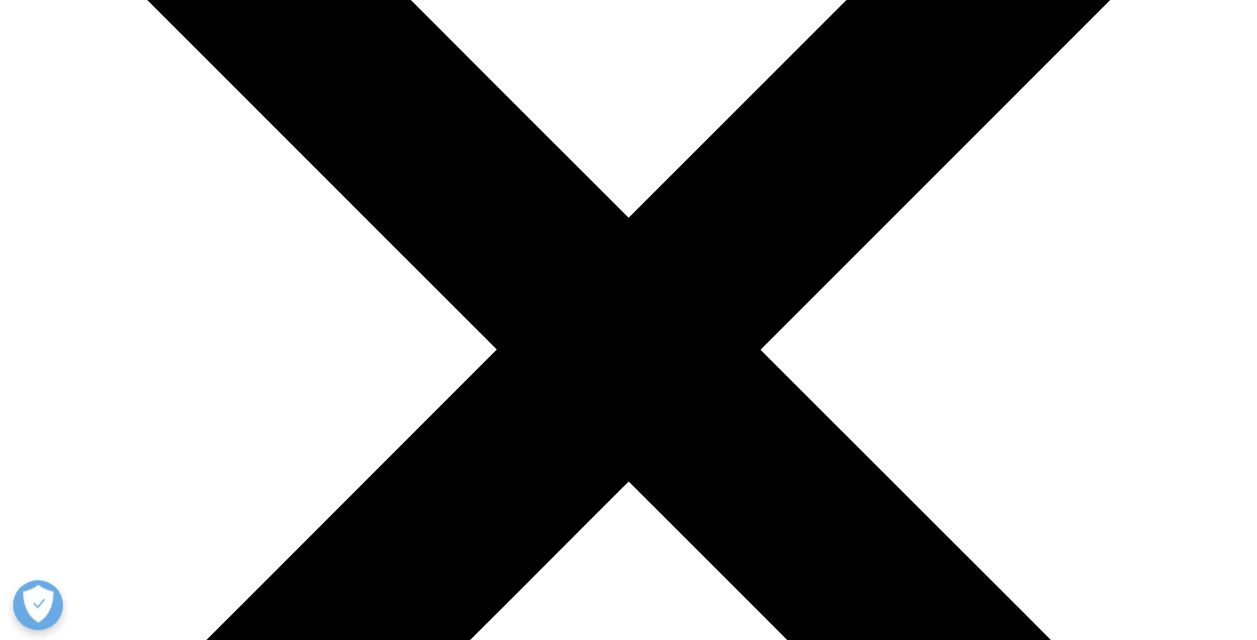 click on "EMR to  EDC  Solution" at bounding box center [76, 36056] 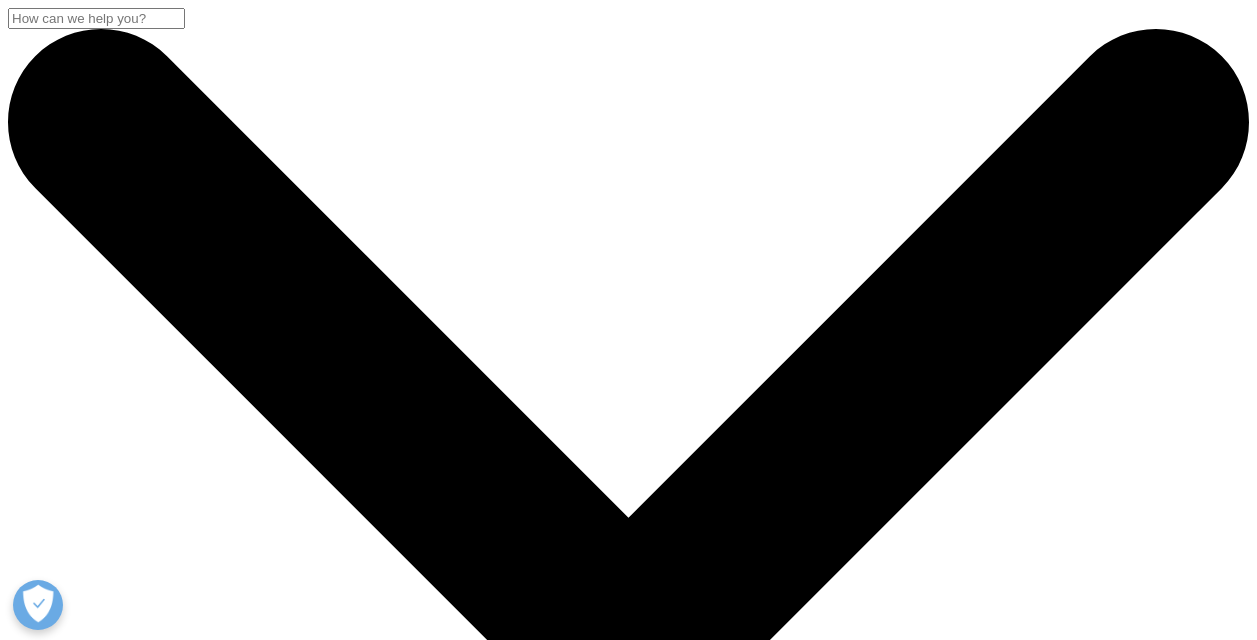 scroll, scrollTop: 0, scrollLeft: 0, axis: both 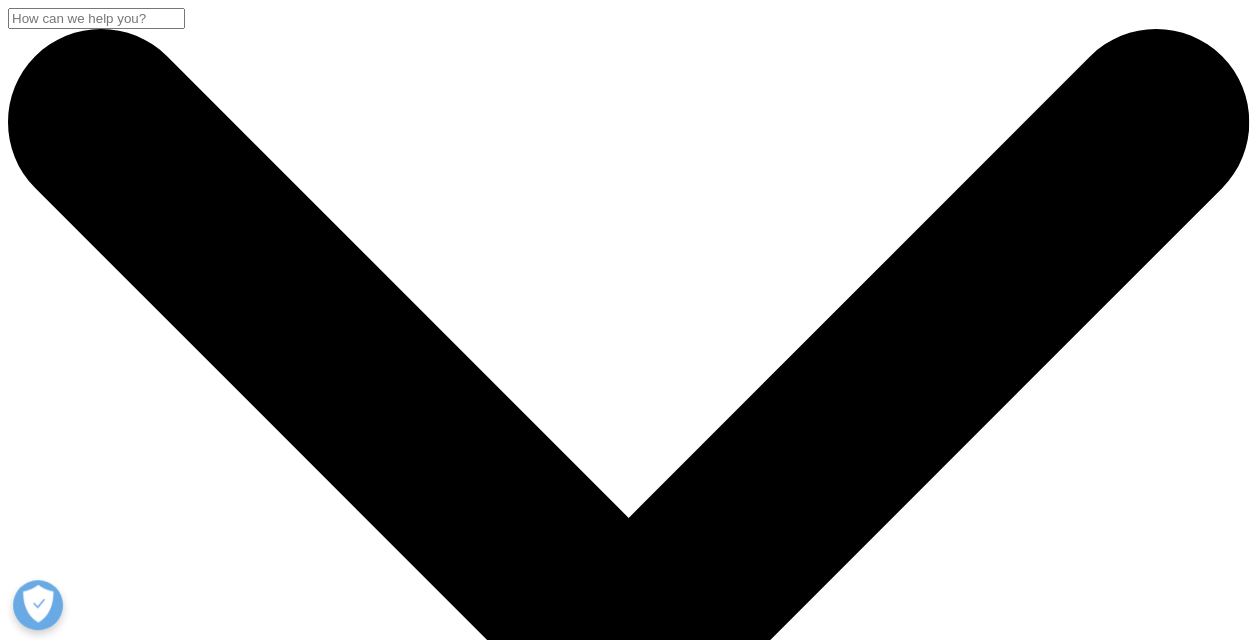 click at bounding box center (16, 3795) 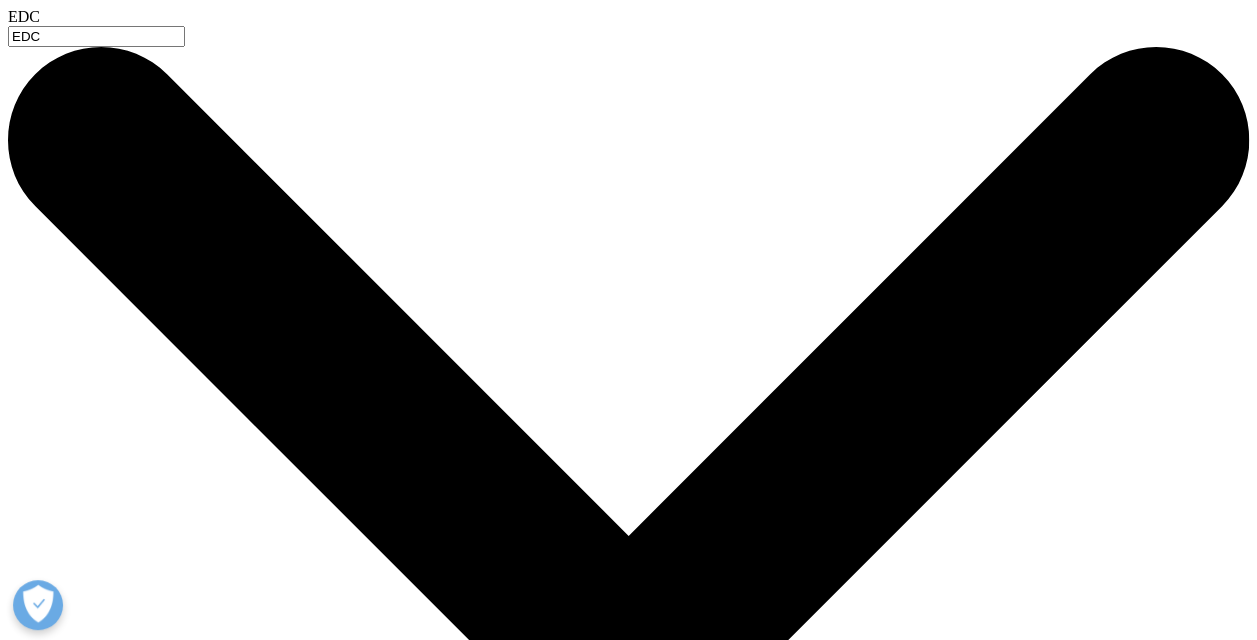 type on "EDC" 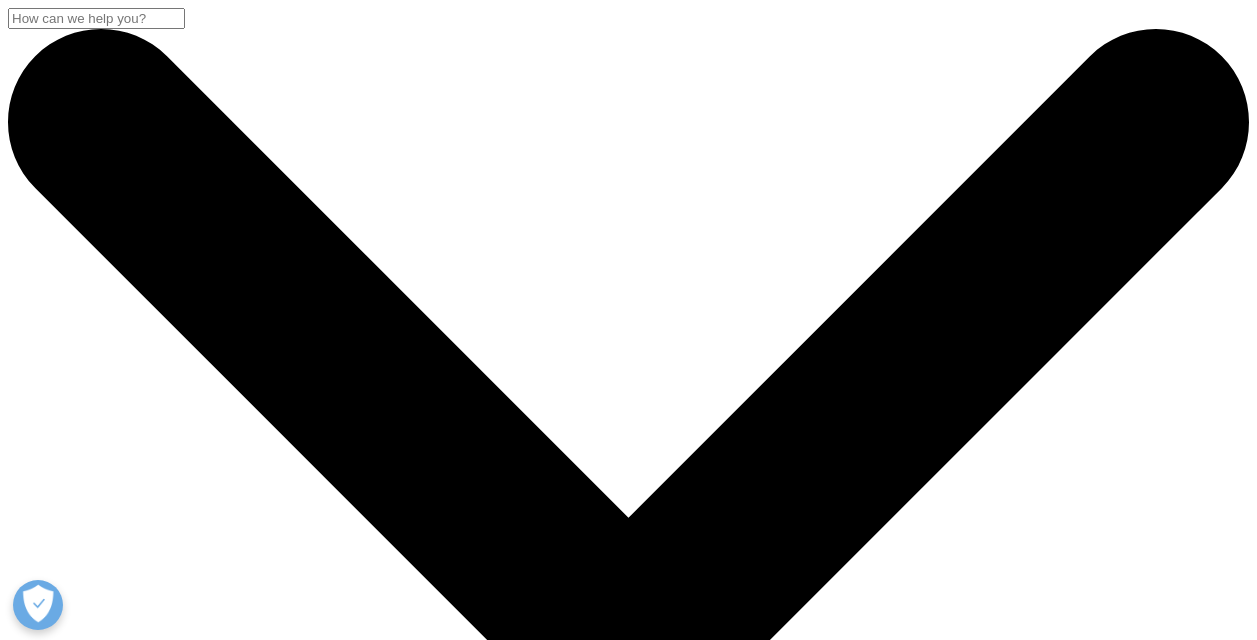 scroll, scrollTop: 0, scrollLeft: 0, axis: both 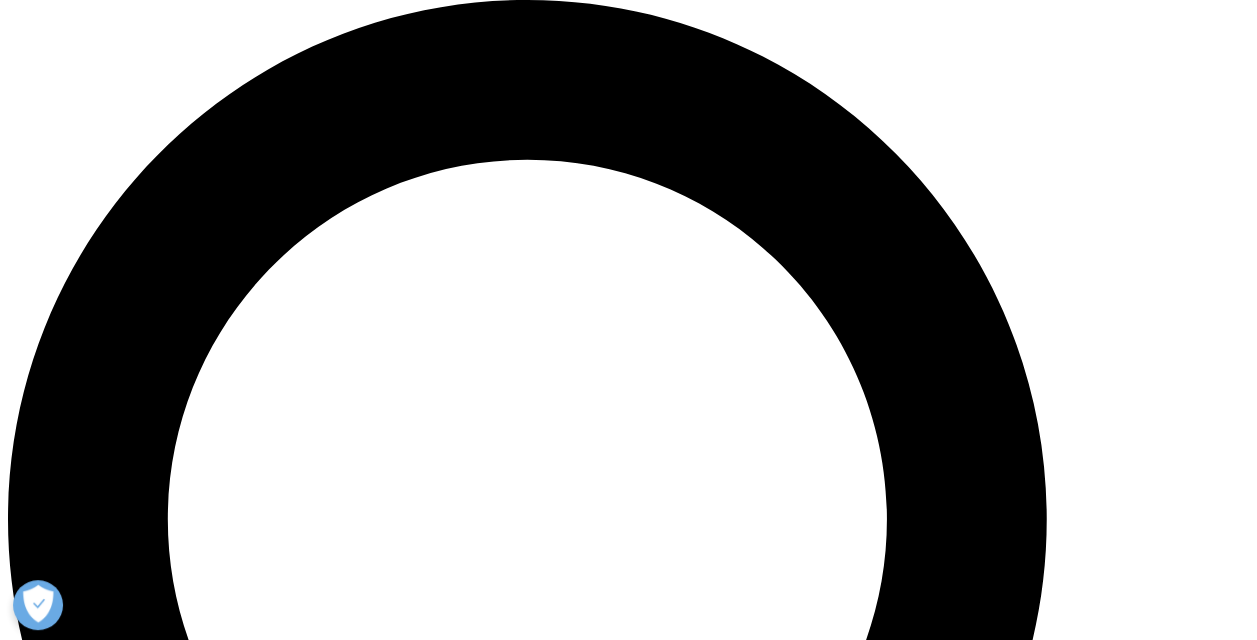 click on "Emerging Methods and Solutions" at bounding box center [628, 56913] 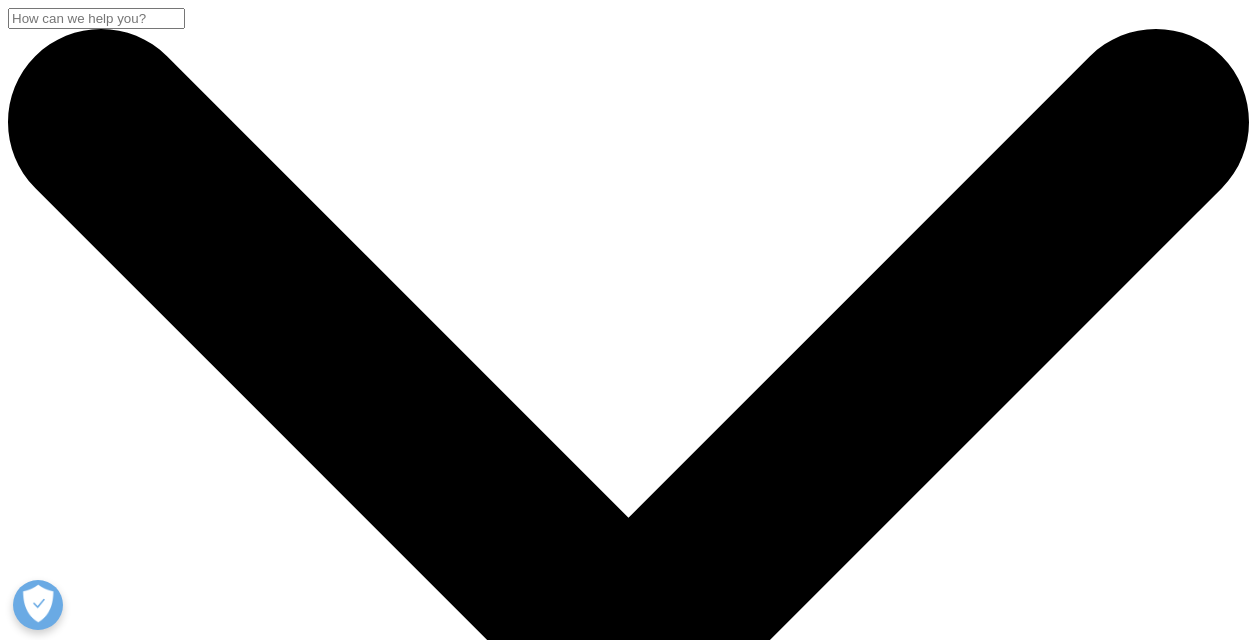 scroll, scrollTop: 0, scrollLeft: 0, axis: both 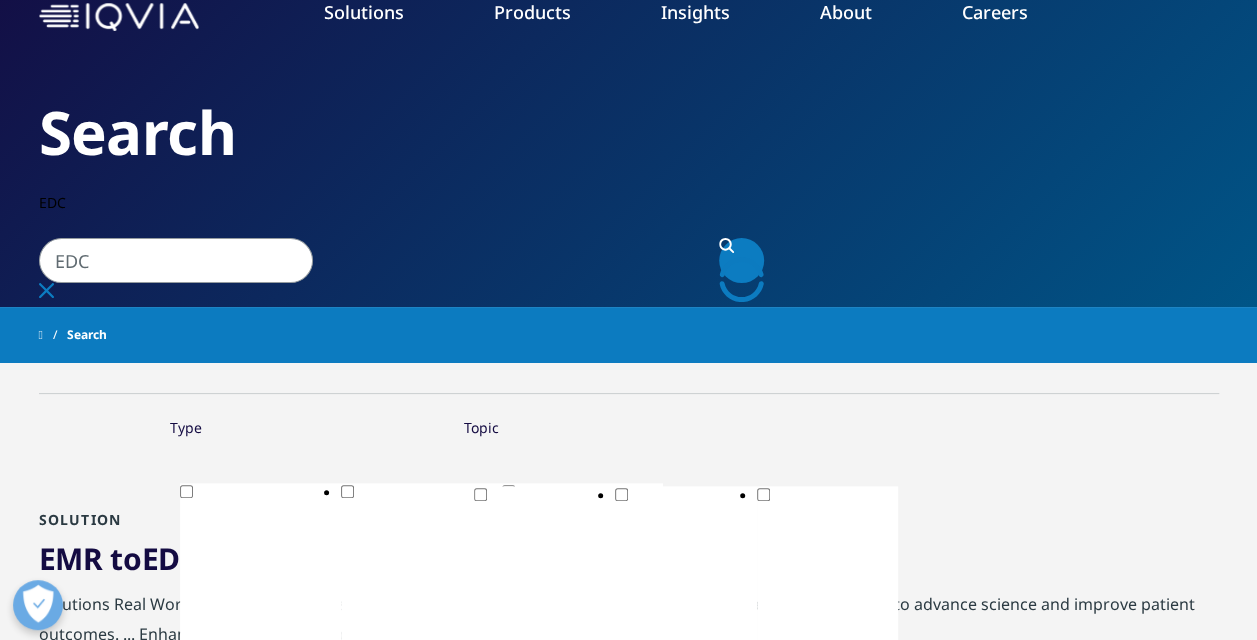 click on "Clinical Trials" at bounding box center [1119, 299] 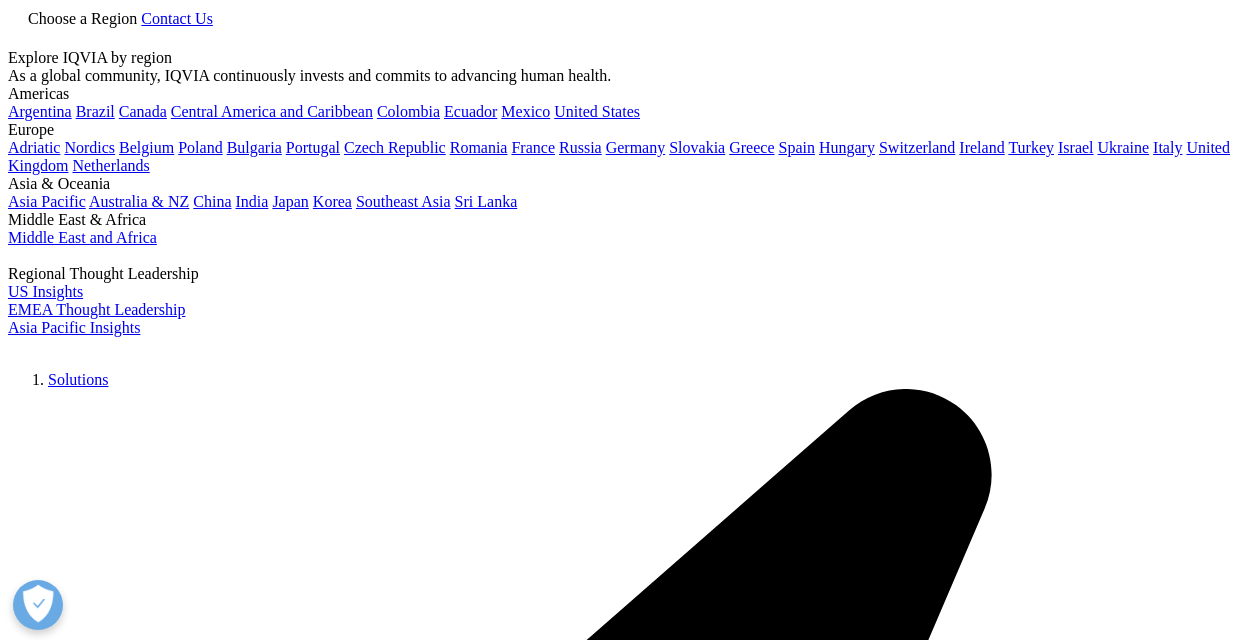 scroll, scrollTop: 0, scrollLeft: 0, axis: both 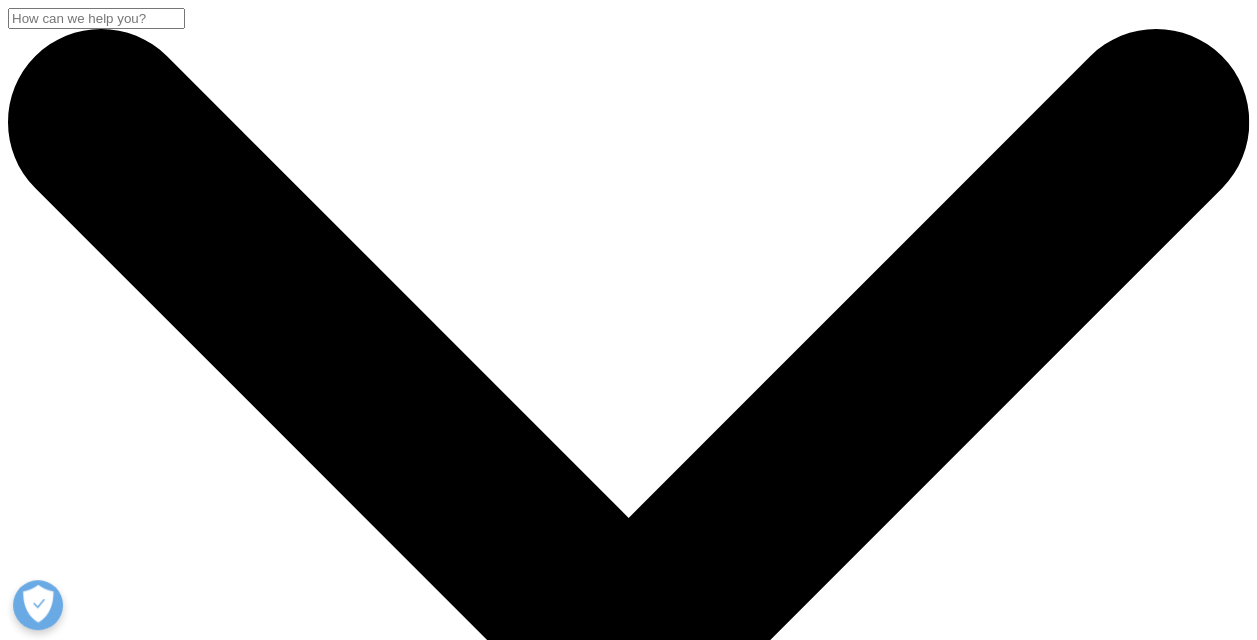 click 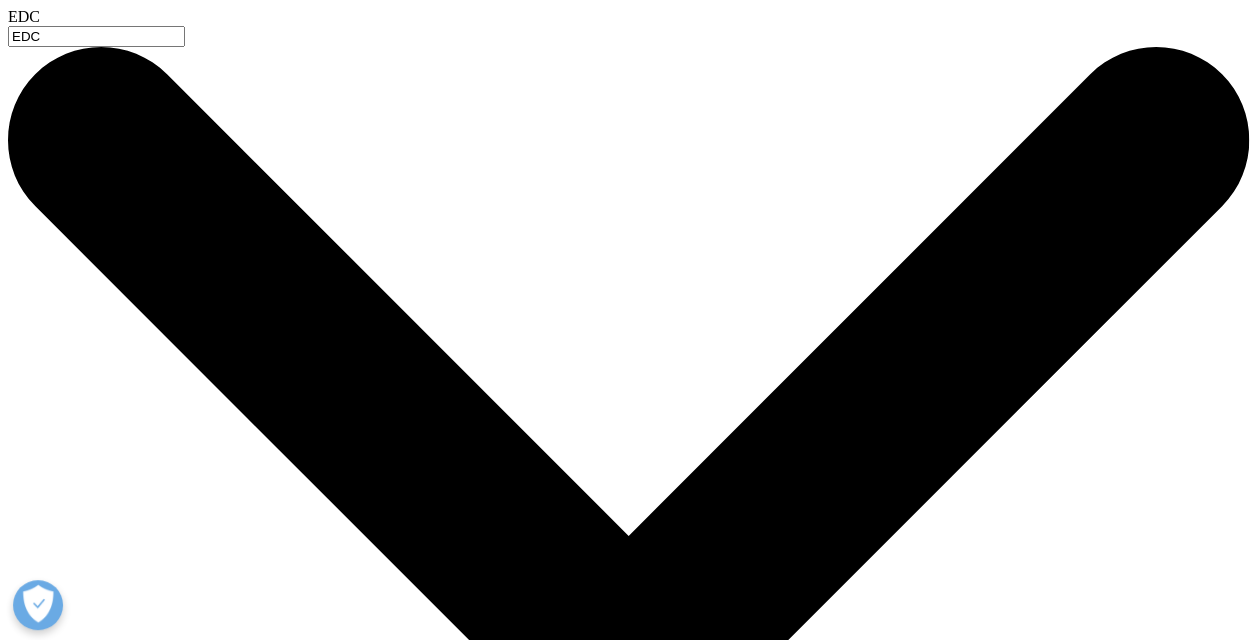 type on "EDC" 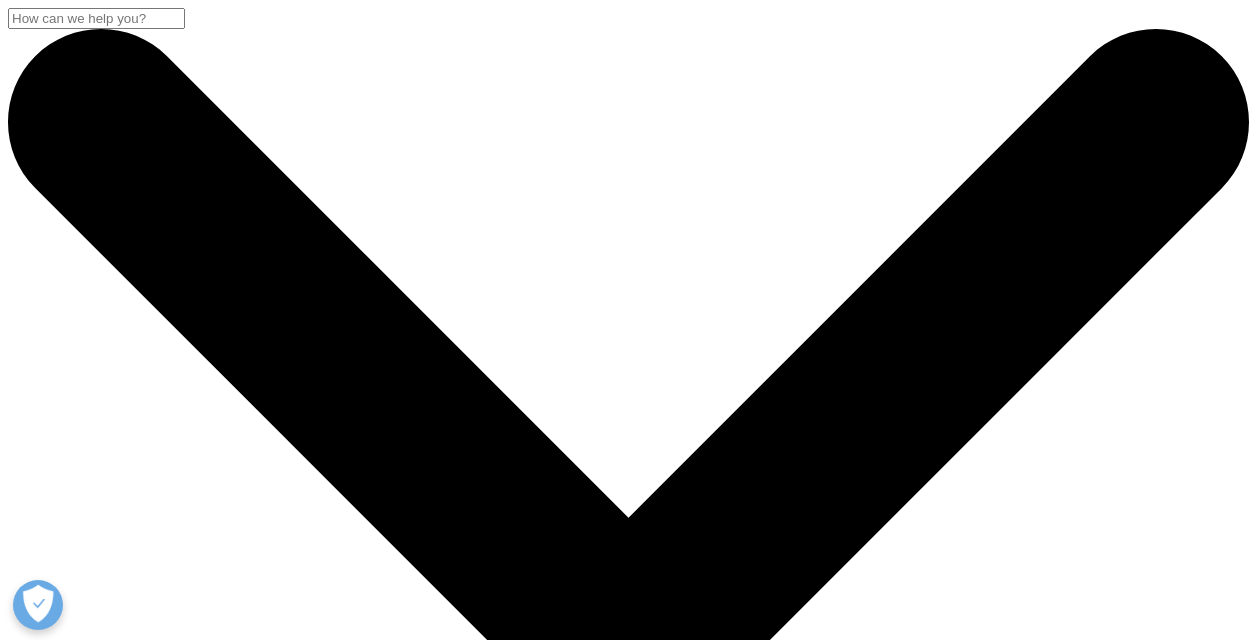 scroll, scrollTop: 0, scrollLeft: 0, axis: both 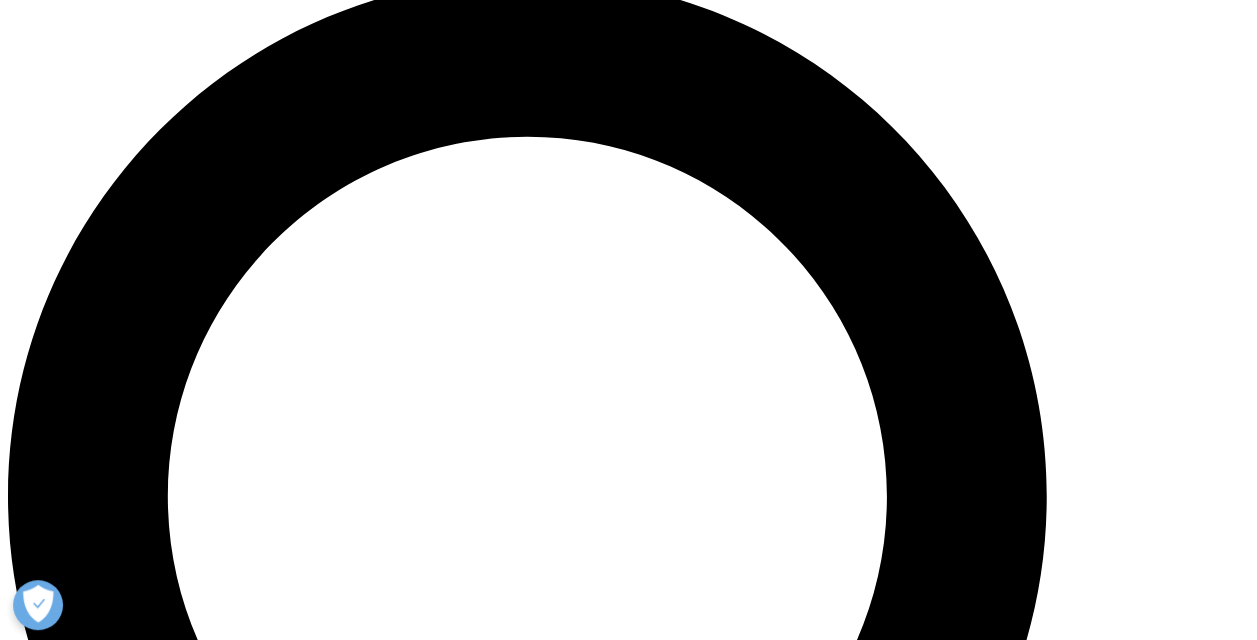 click on "Emerging Methods and Solutions" at bounding box center (115, 58151) 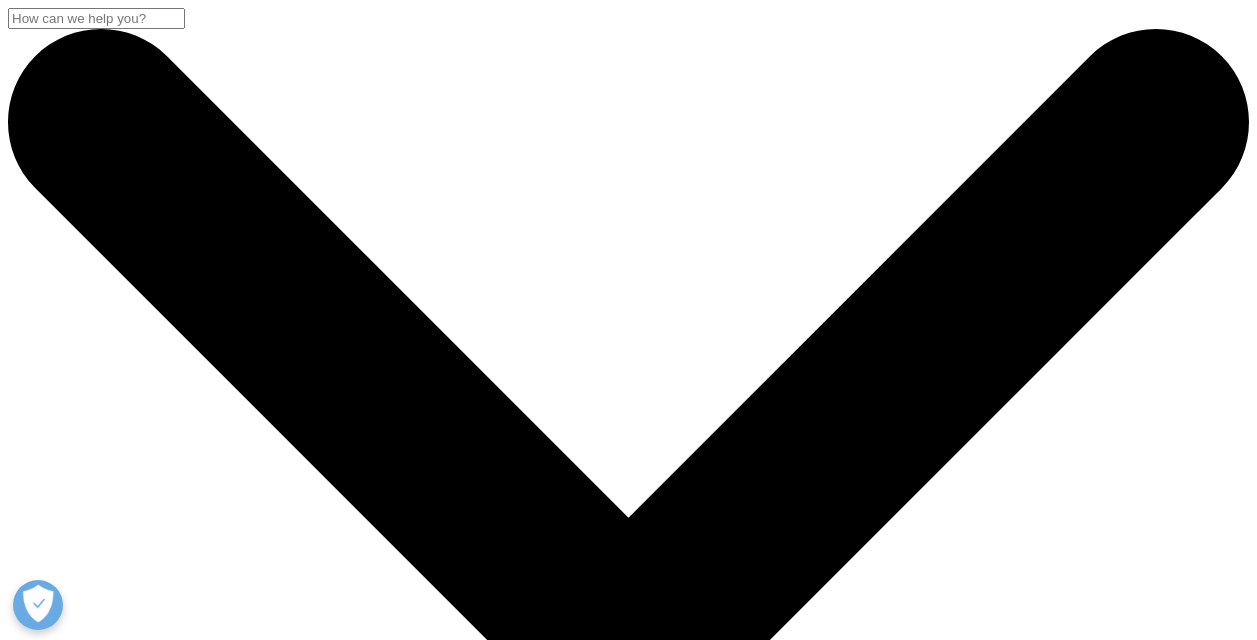 scroll, scrollTop: 0, scrollLeft: 0, axis: both 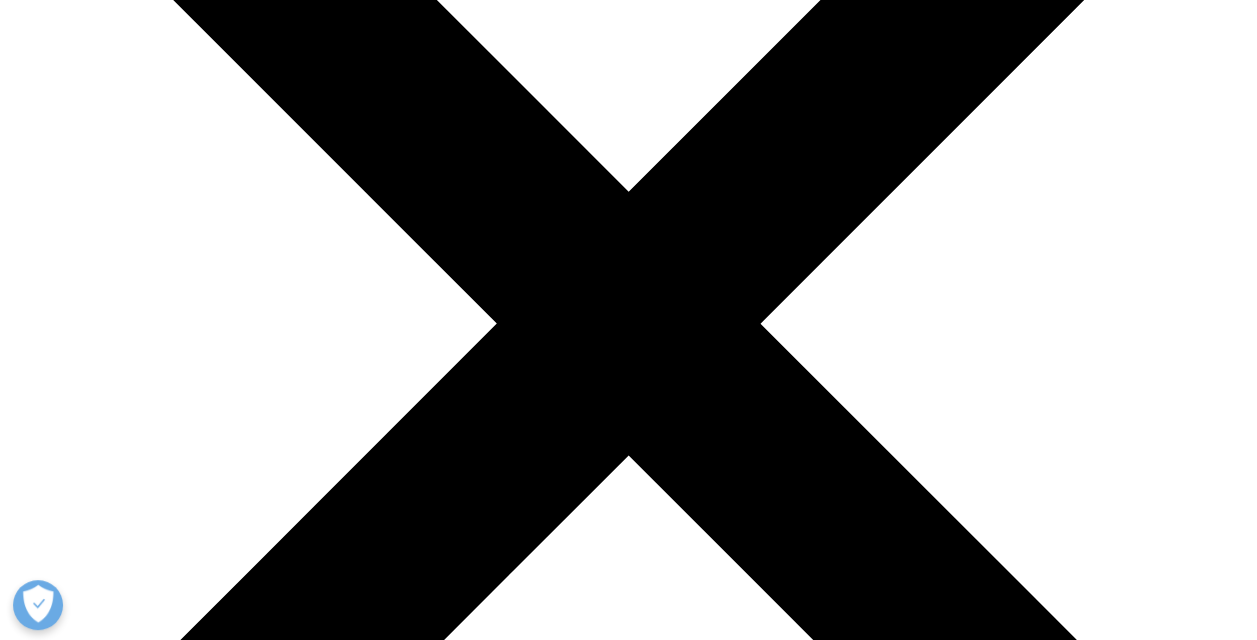 click on "EMR to  EDC  Solution" at bounding box center (76, 57094) 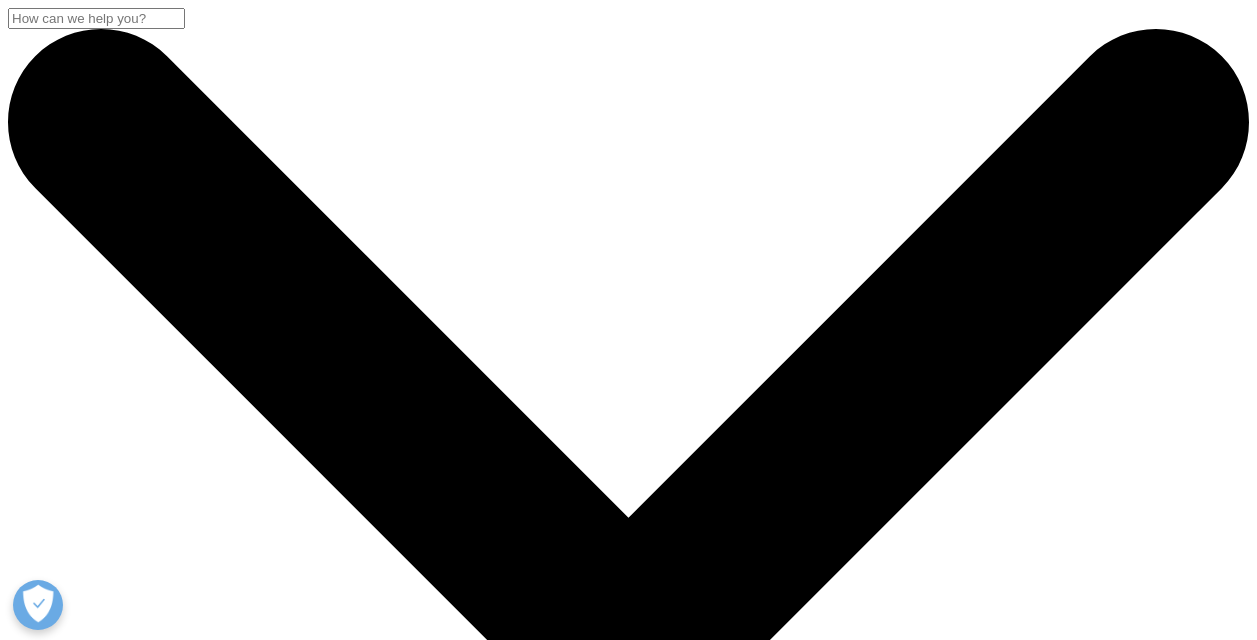 scroll, scrollTop: 0, scrollLeft: 0, axis: both 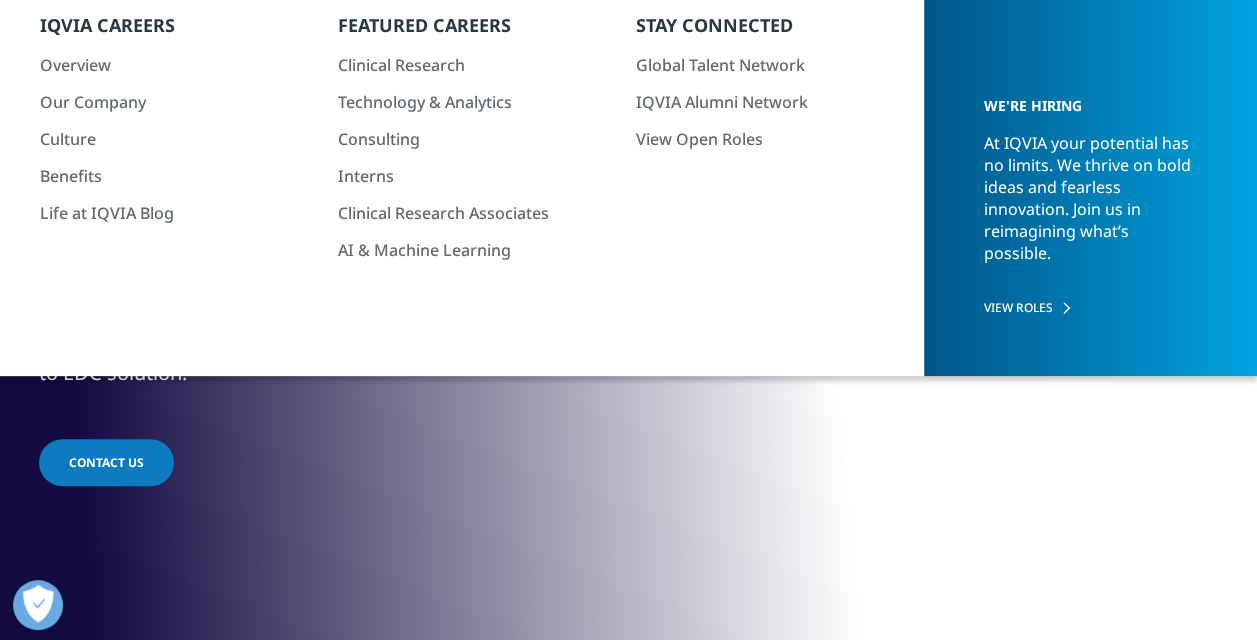 click on "Transforming real world data into evidence" at bounding box center (414, 232) 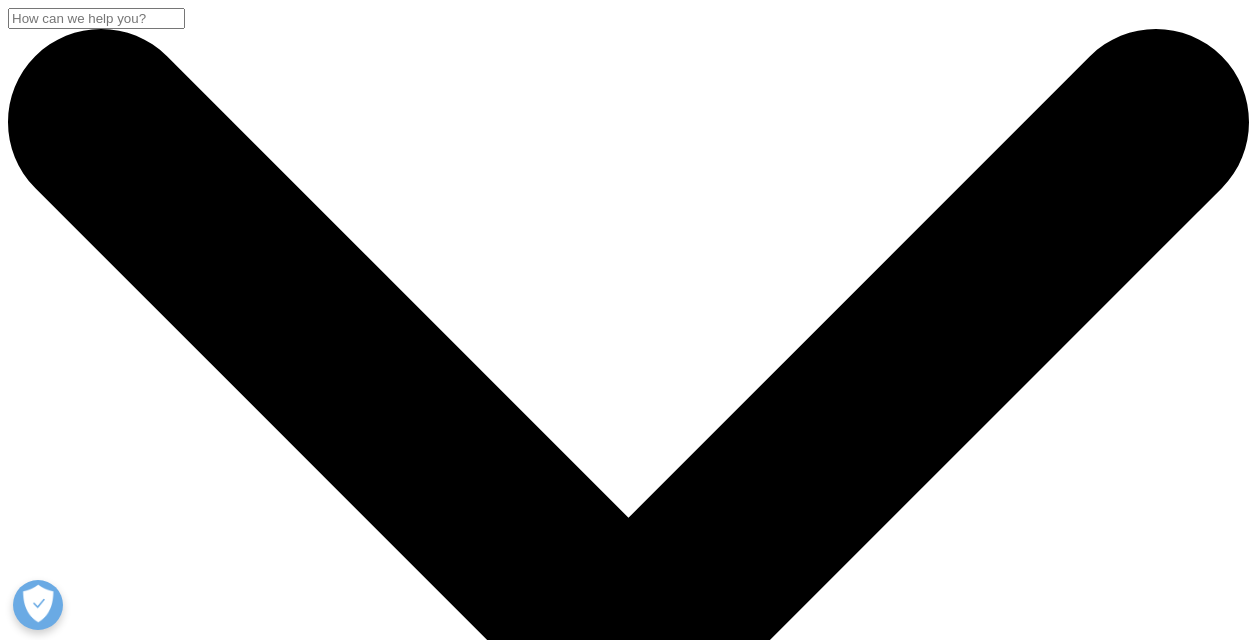 type on "acquisition" 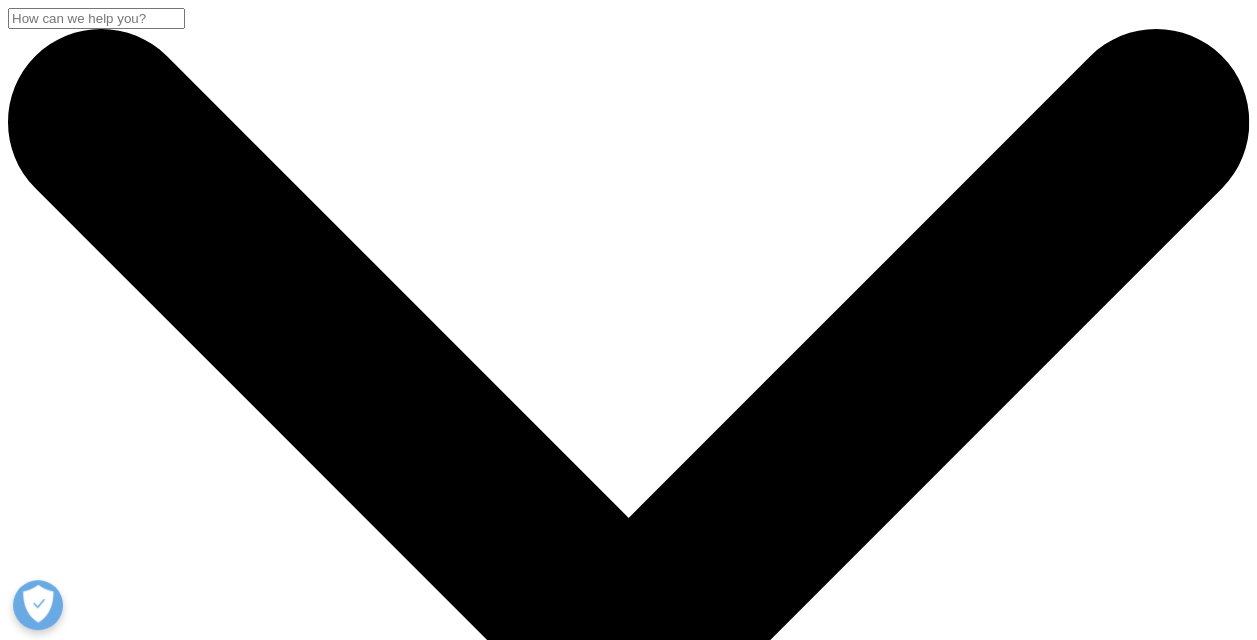 scroll, scrollTop: 0, scrollLeft: 0, axis: both 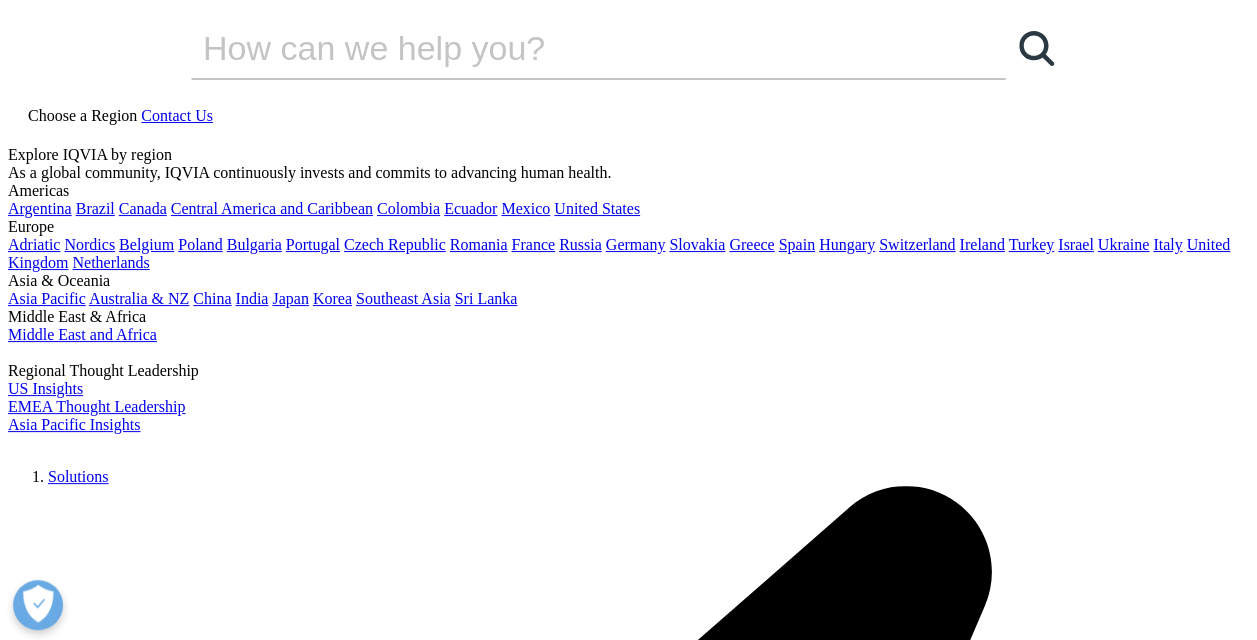 click on "Our Story" at bounding box center [120, 6124] 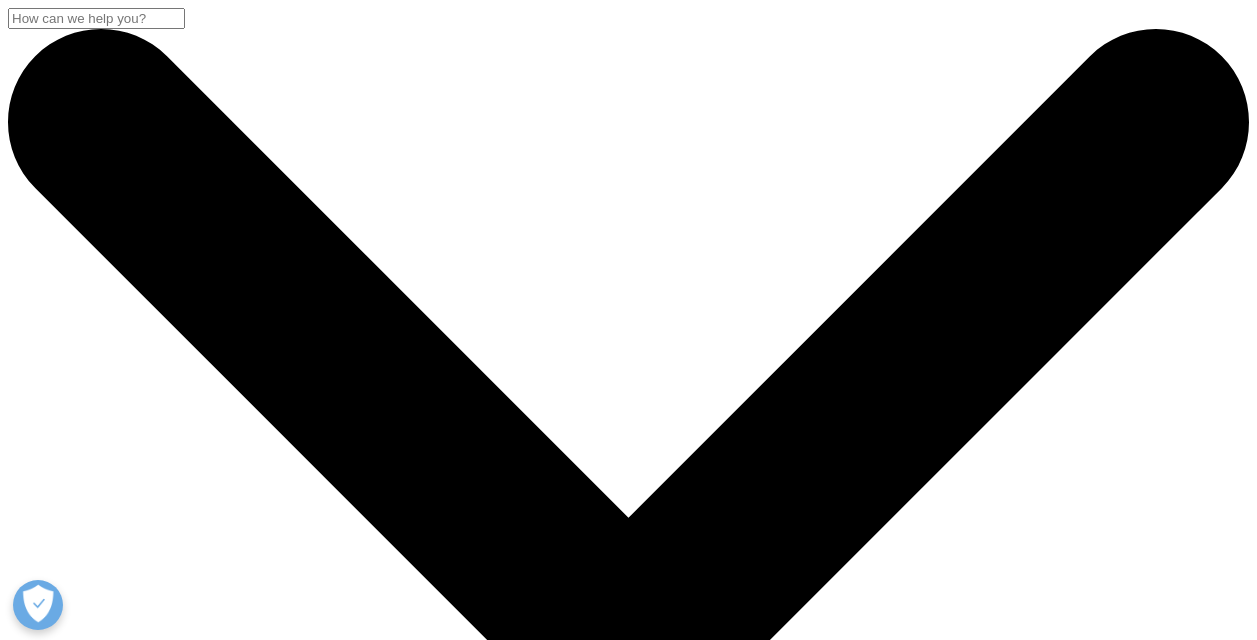 scroll, scrollTop: 0, scrollLeft: 0, axis: both 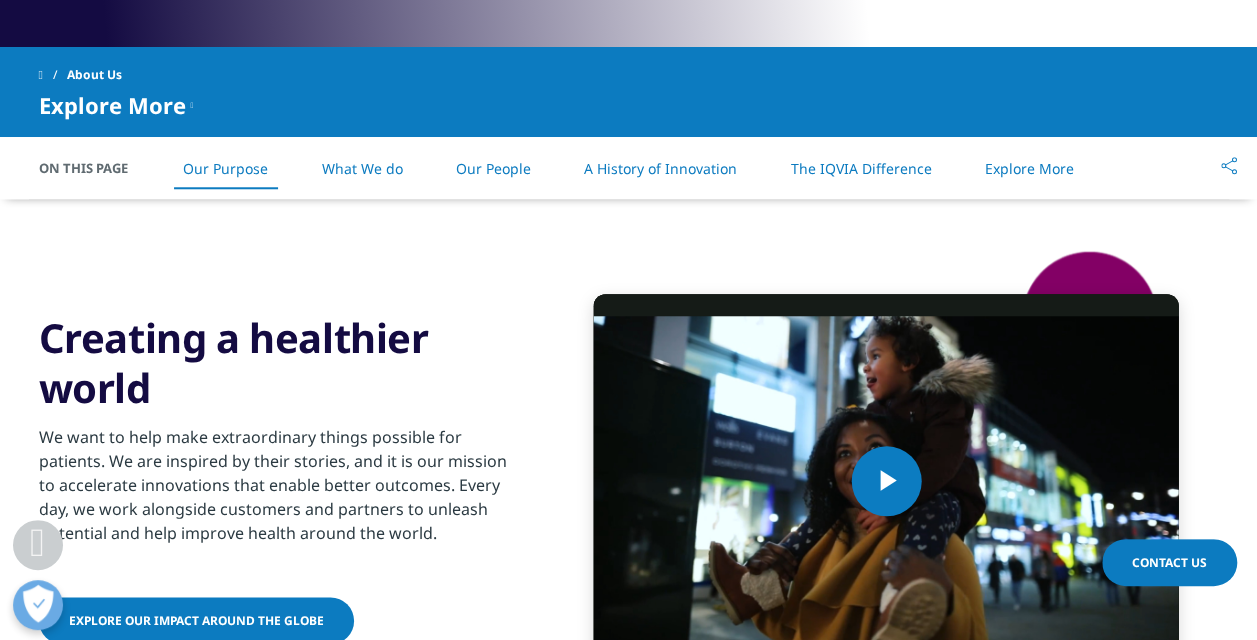 click on "A History of Innovation" at bounding box center [660, 168] 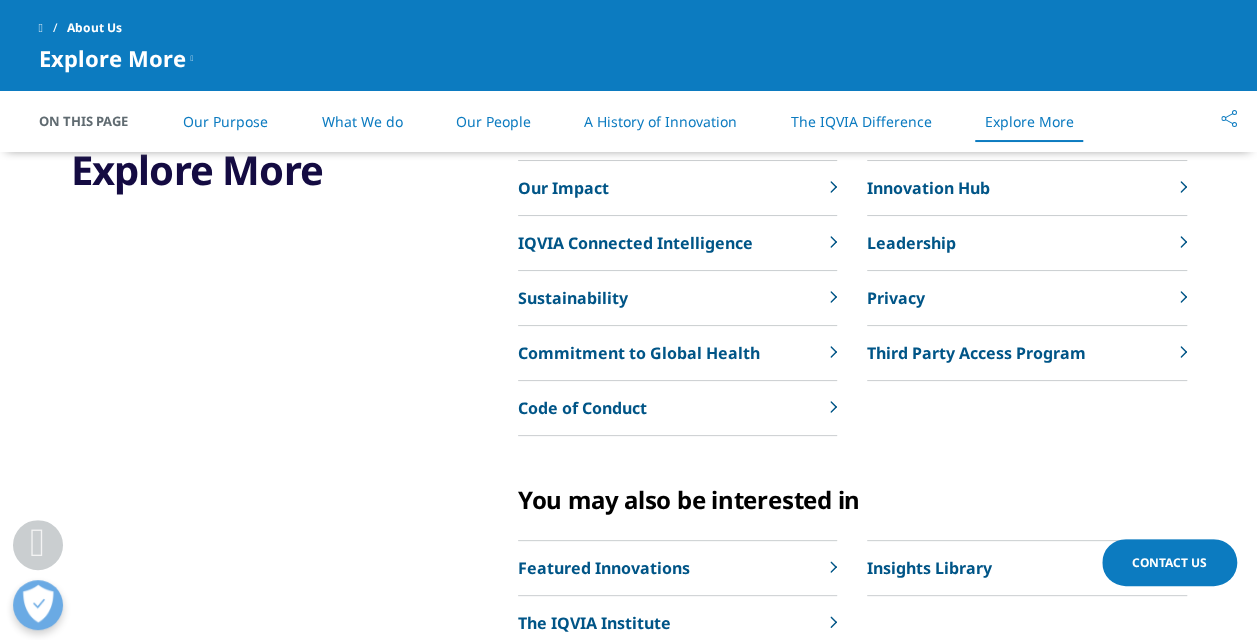 scroll, scrollTop: 4672, scrollLeft: 0, axis: vertical 